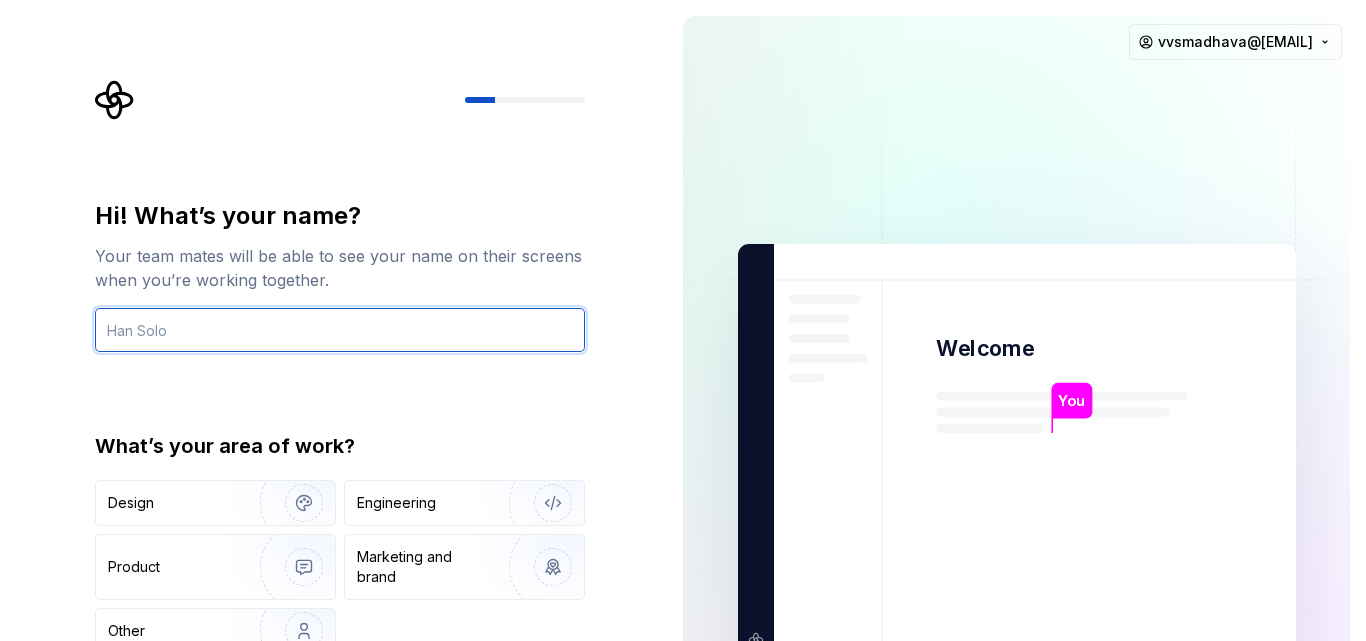 scroll, scrollTop: 0, scrollLeft: 0, axis: both 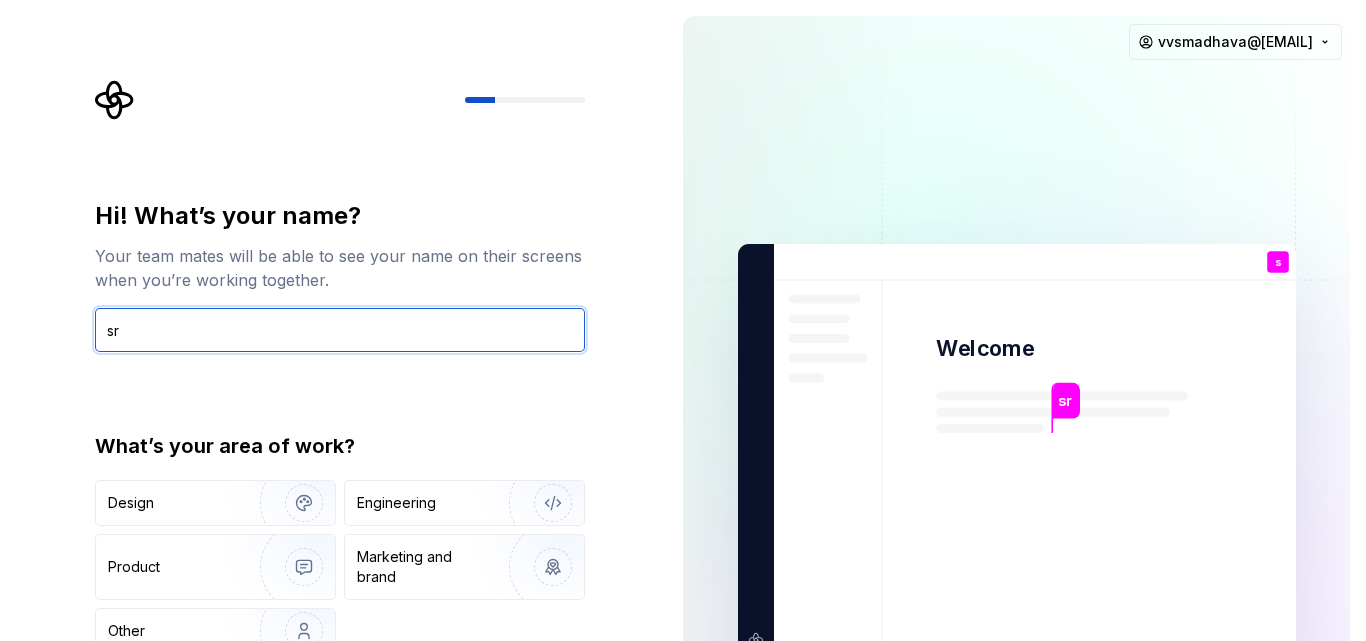 type on "sr" 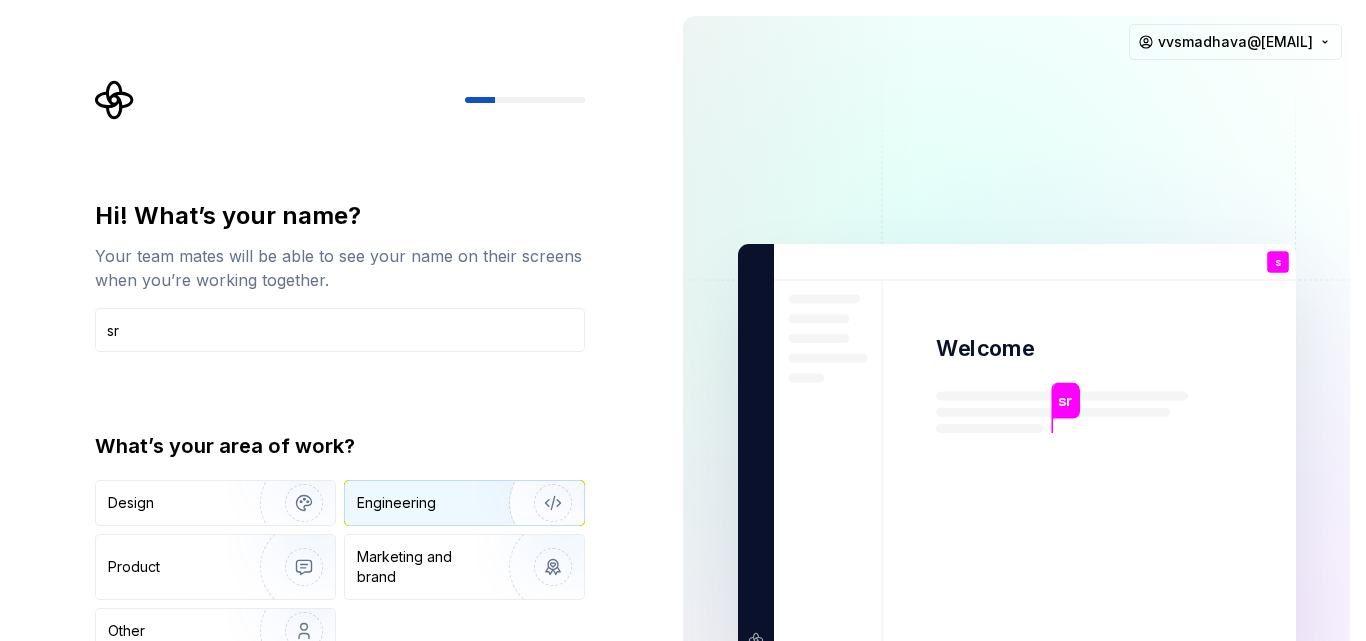 click on "Engineering" at bounding box center (396, 503) 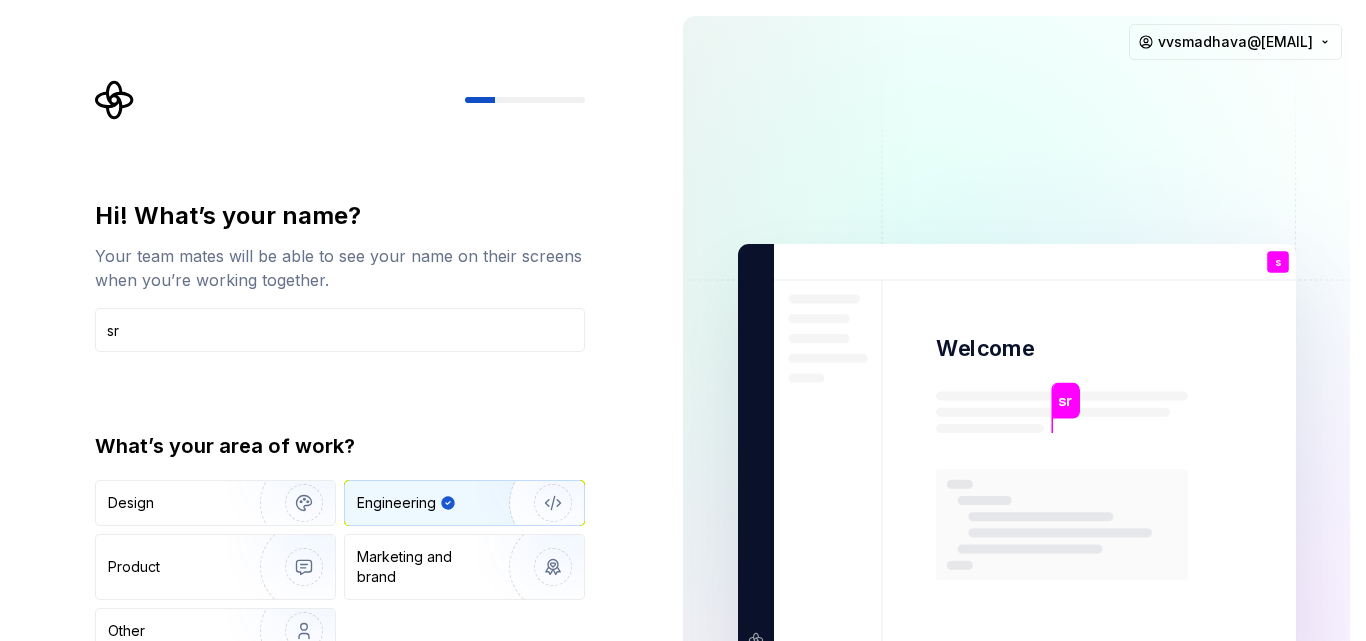 type on "Engineering" 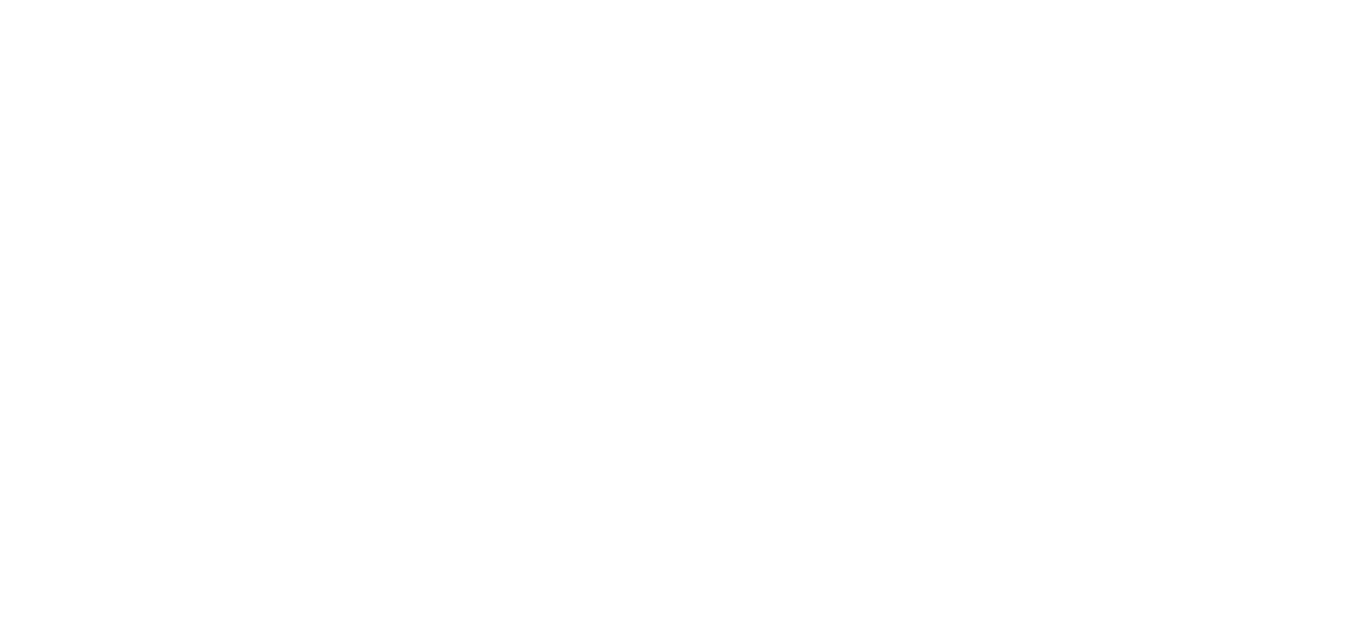 scroll, scrollTop: 0, scrollLeft: 0, axis: both 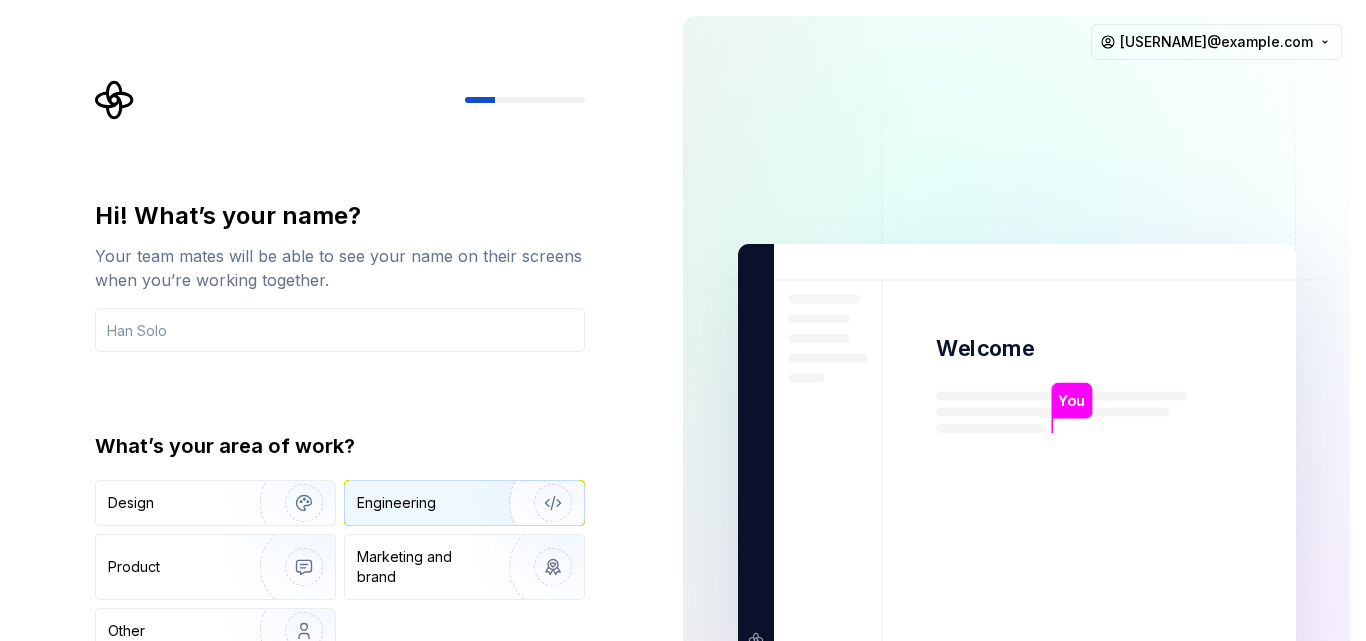 click on "Engineering" at bounding box center [464, 503] 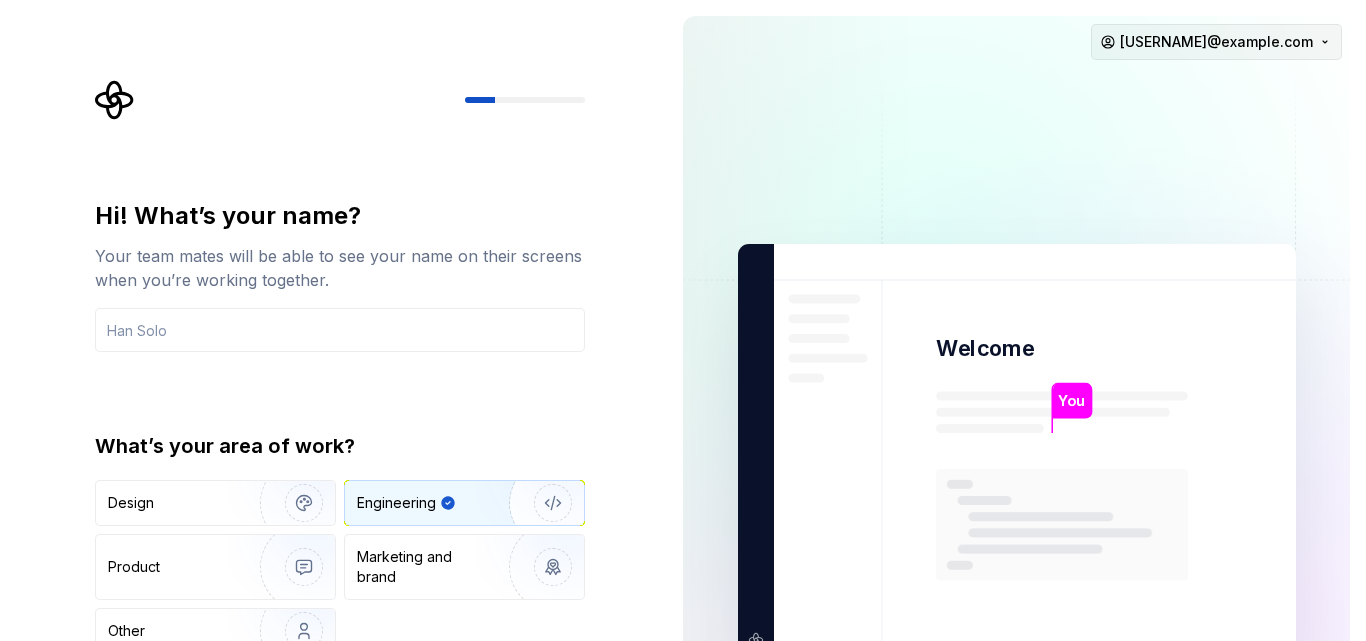 click on "Hi! What’s your name? Your team mates will be able to see your name on their screens when you’re working together. What’s your area of work? Design Engineering Product Marketing and brand Other Continue You Welcome You T B +3 [FIRST] [LAST] [USERNAME]@example.com" at bounding box center (683, 320) 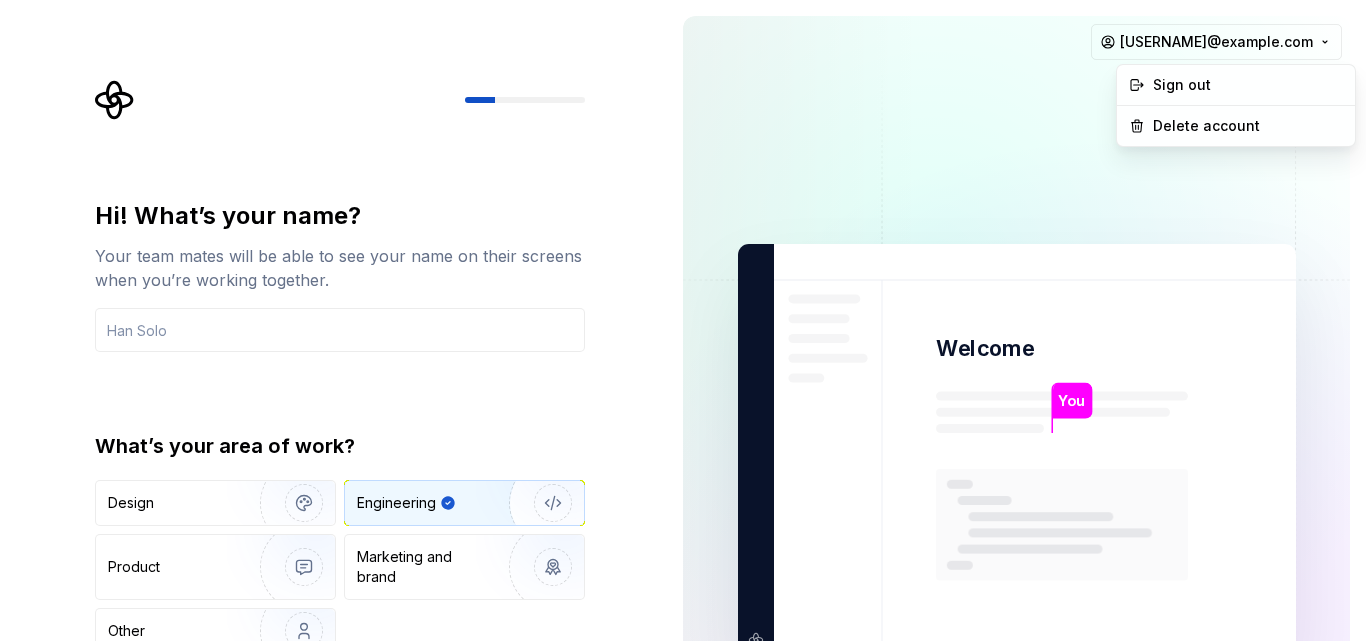 click on "Hi! What’s your name? Your team mates will be able to see your name on their screens when you’re working together. What’s your area of work? Design Engineering Product Marketing and brand Other Continue You Welcome You T B +3 [FIRST] [LAST] [USERNAME]@example.com Sign out Delete account" at bounding box center [683, 320] 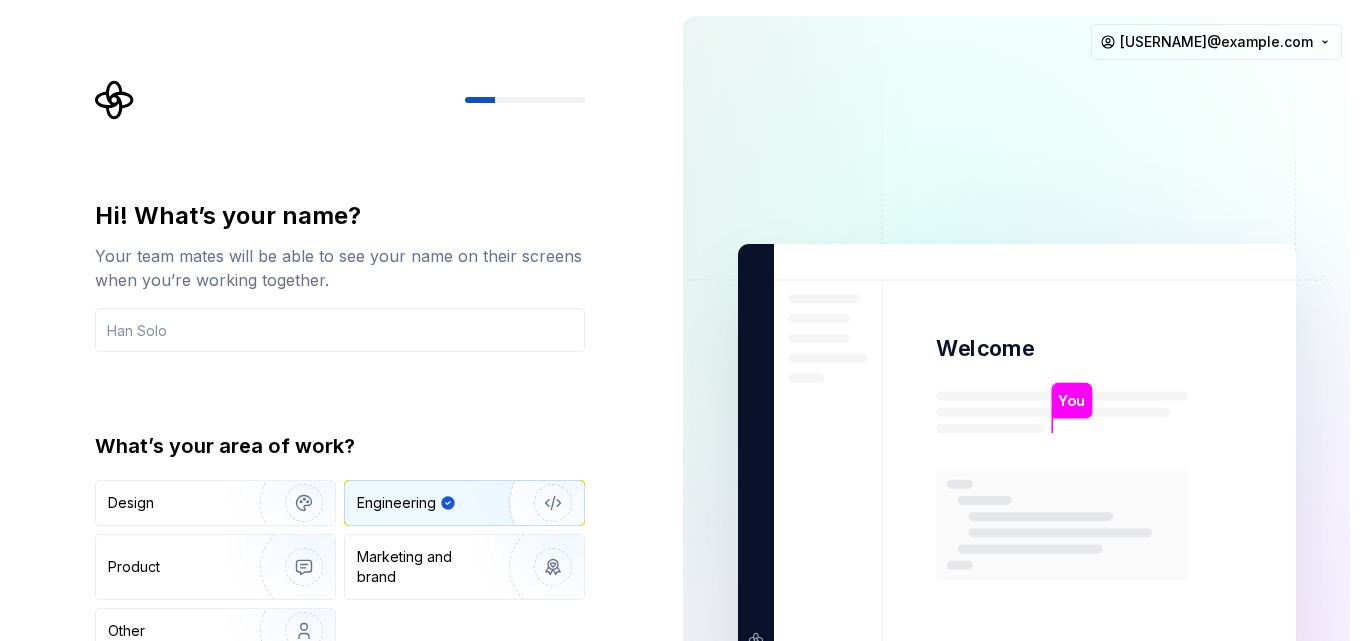drag, startPoint x: 454, startPoint y: 521, endPoint x: 609, endPoint y: 622, distance: 185.0027 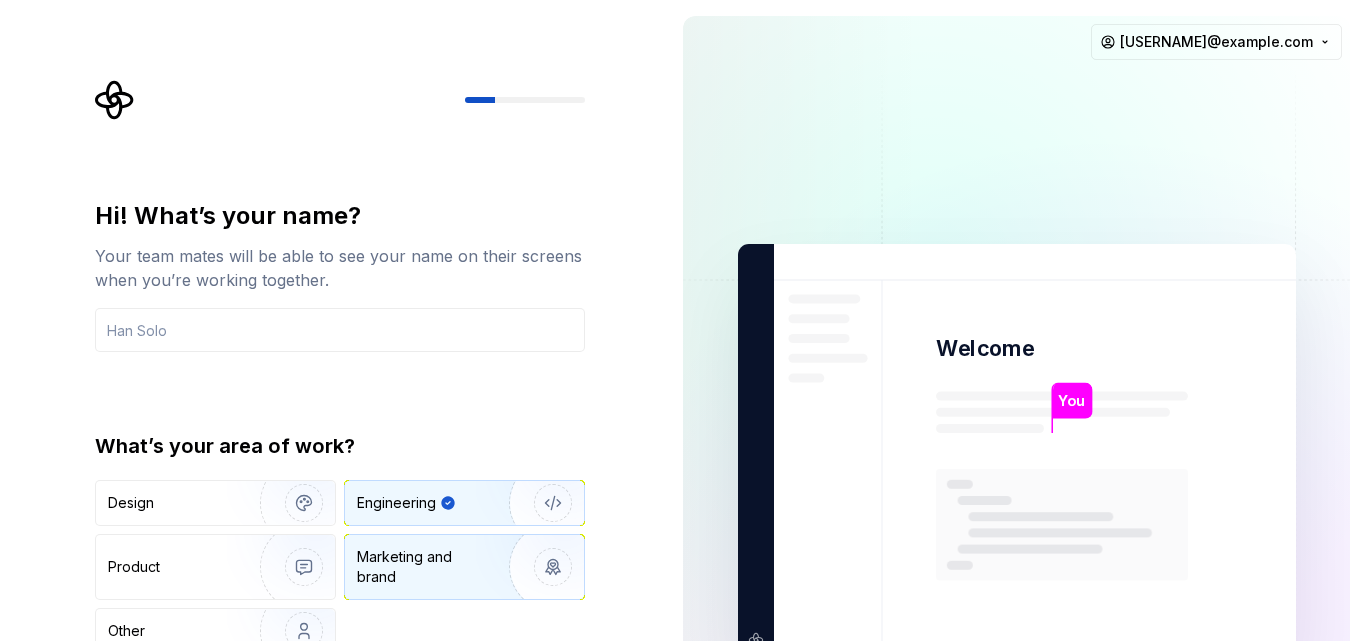 click on "Marketing and brand" at bounding box center [464, 567] 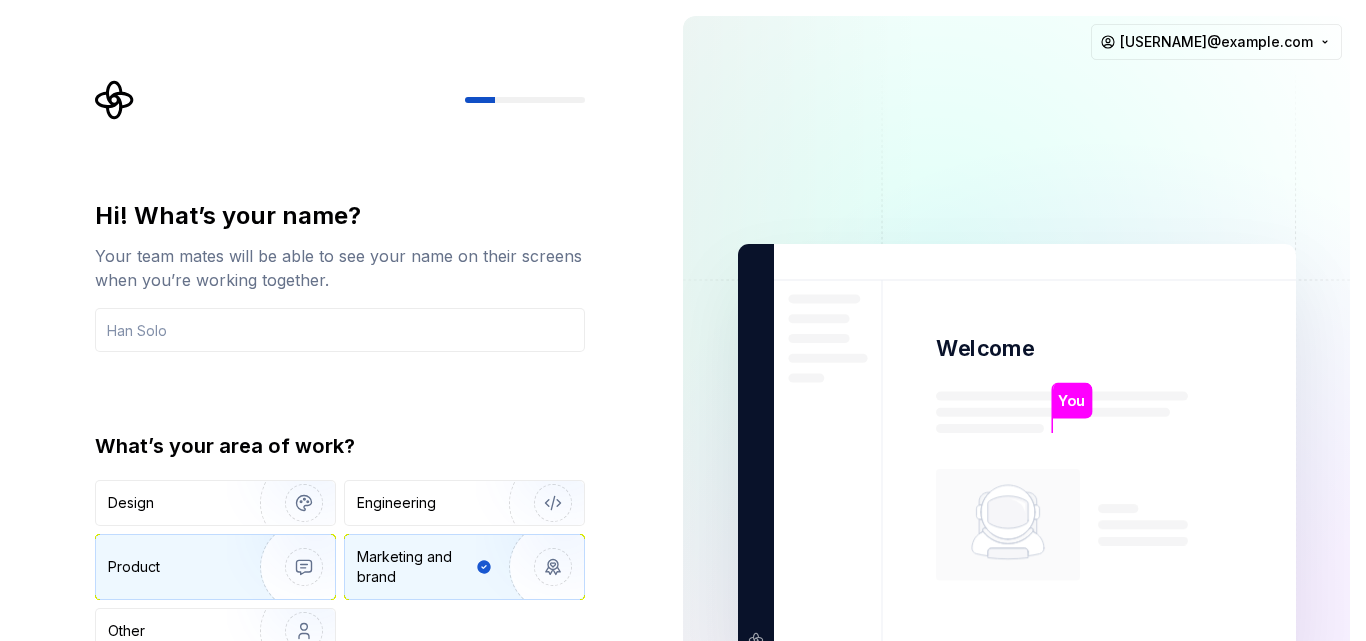click on "Product" at bounding box center (215, 567) 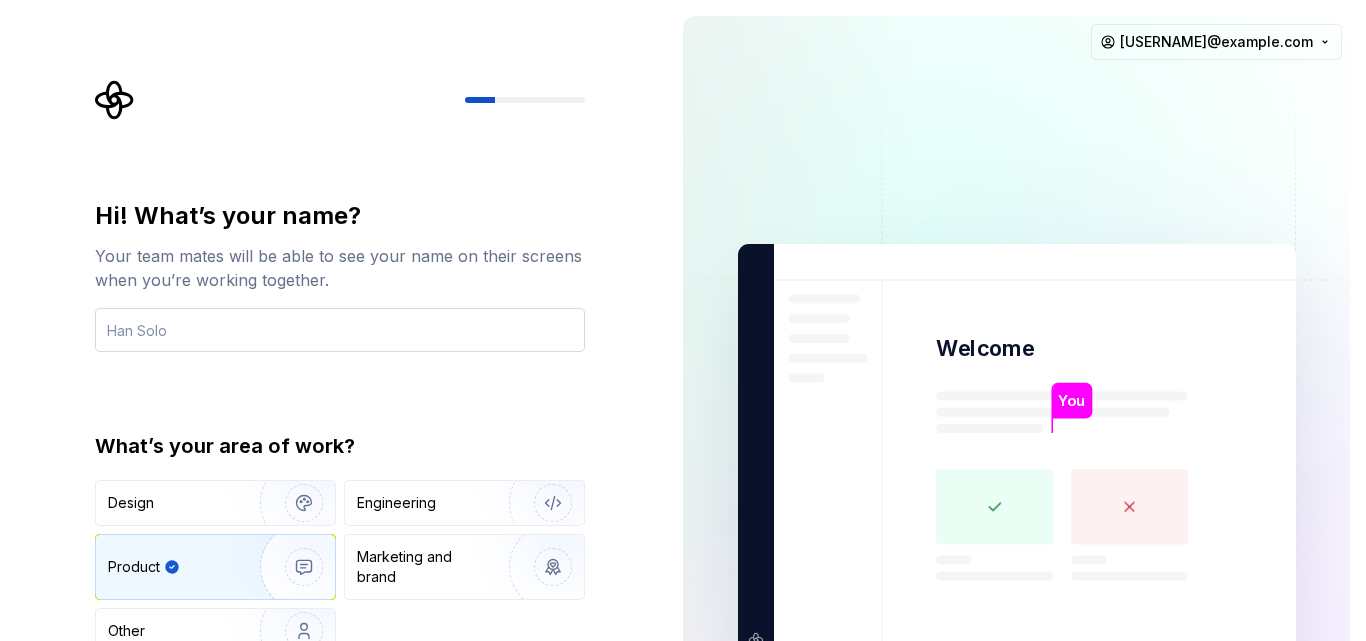 click at bounding box center (340, 330) 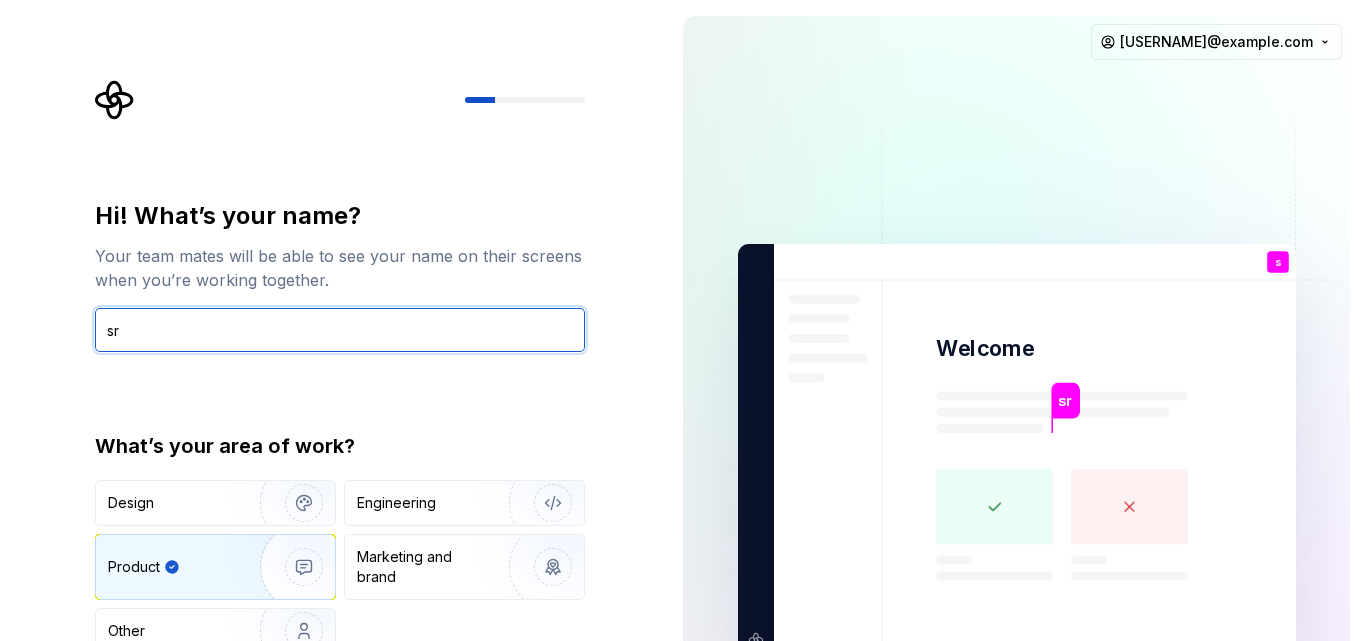type on "sr" 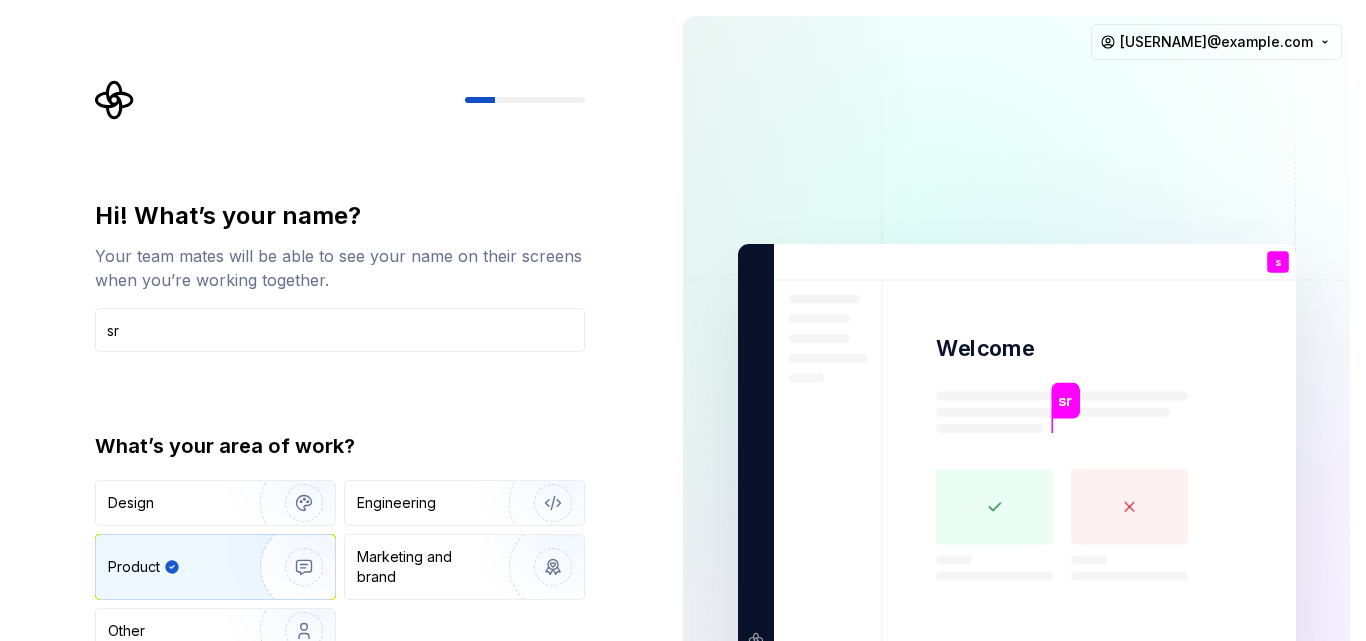 drag, startPoint x: 396, startPoint y: 447, endPoint x: 413, endPoint y: 380, distance: 69.12308 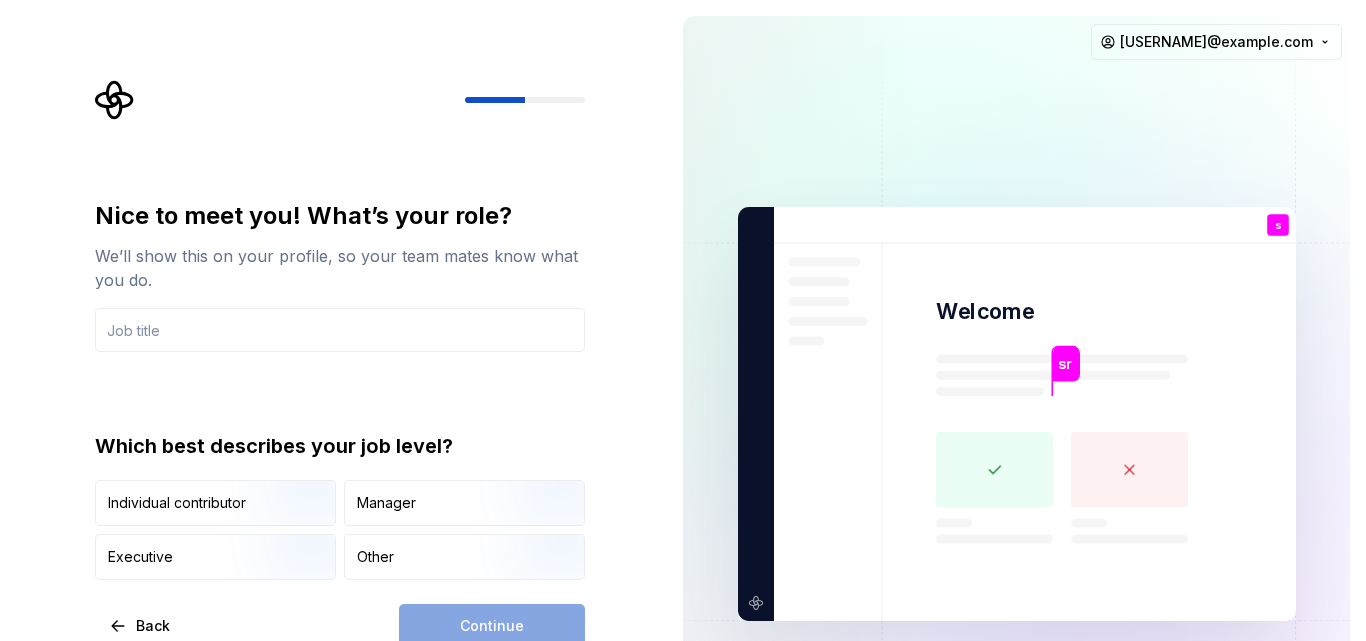 click on "Continue" at bounding box center (492, 626) 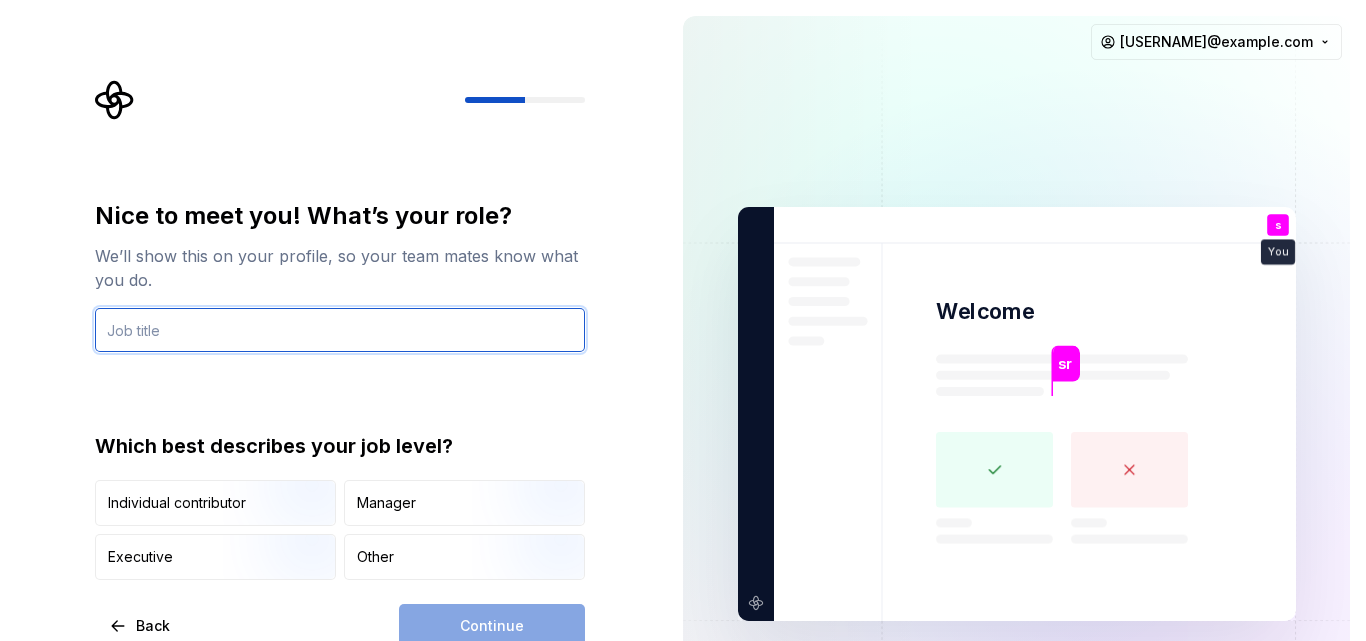 click at bounding box center (340, 330) 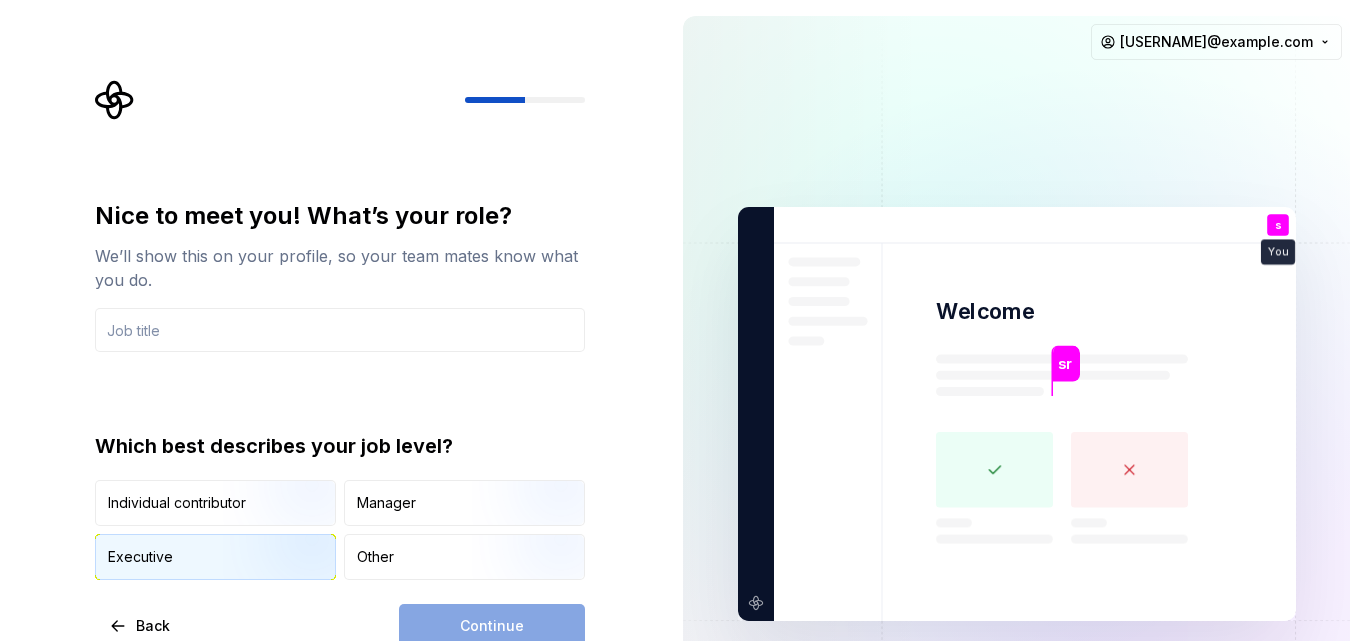click at bounding box center [287, 582] 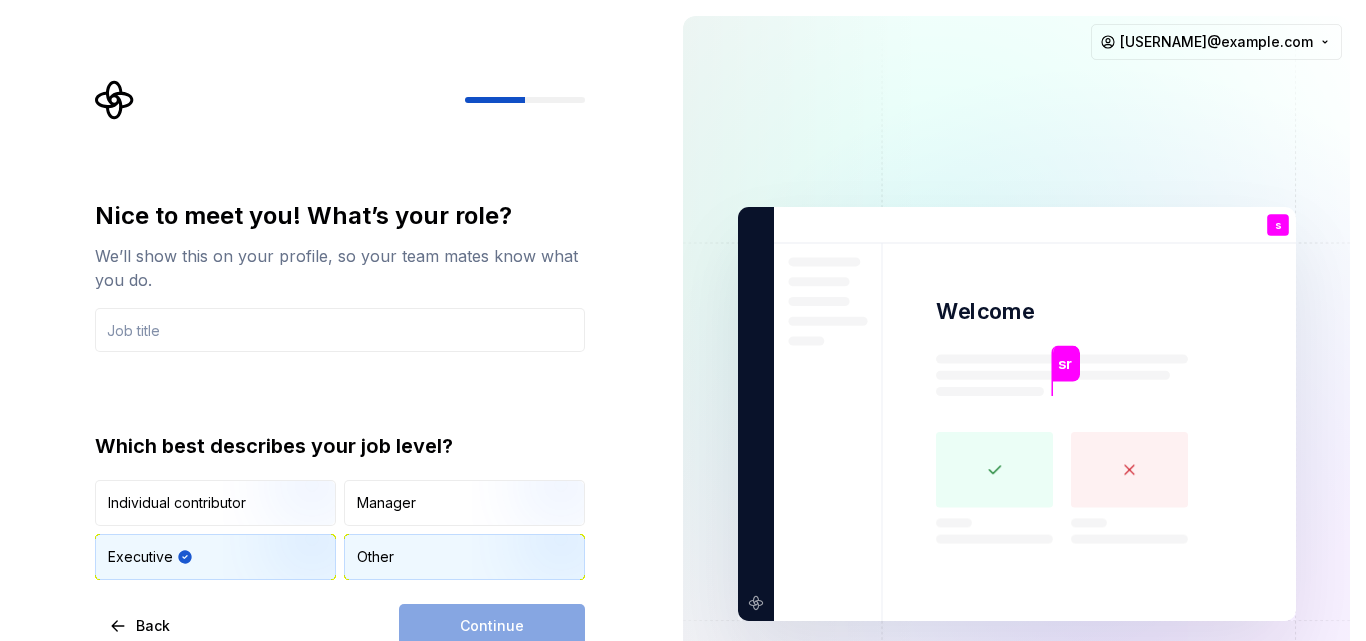 click on "Other" at bounding box center (464, 557) 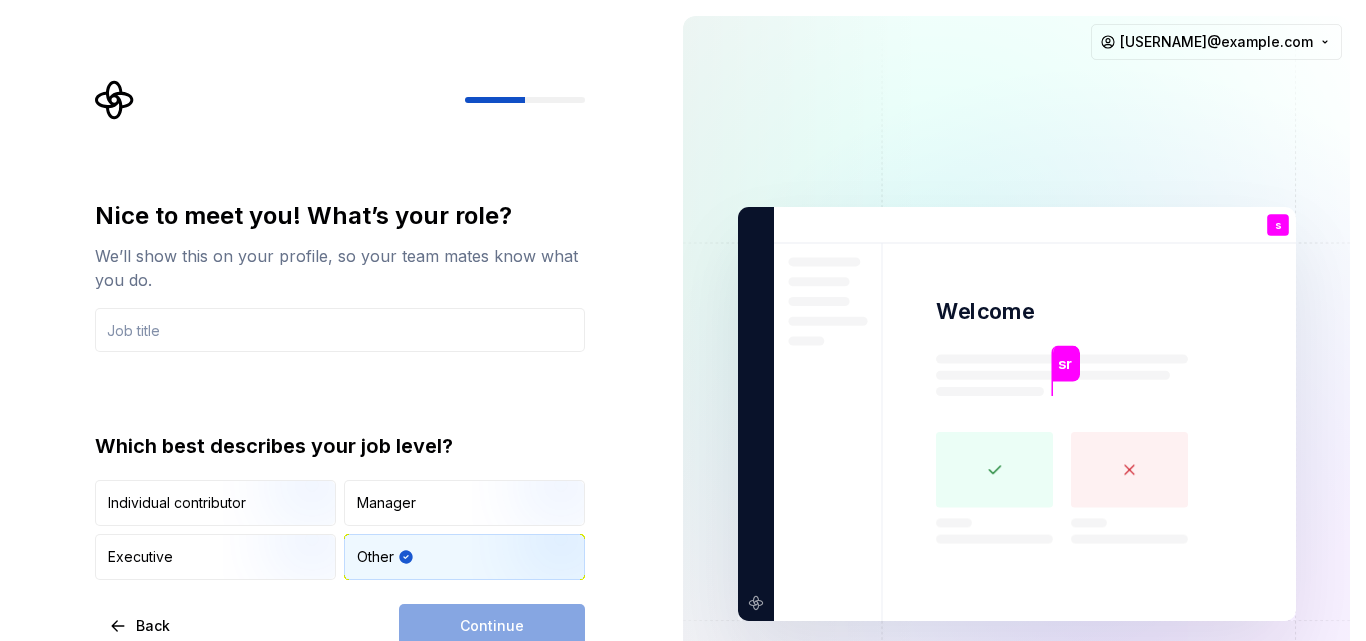click on "Continue" at bounding box center [492, 626] 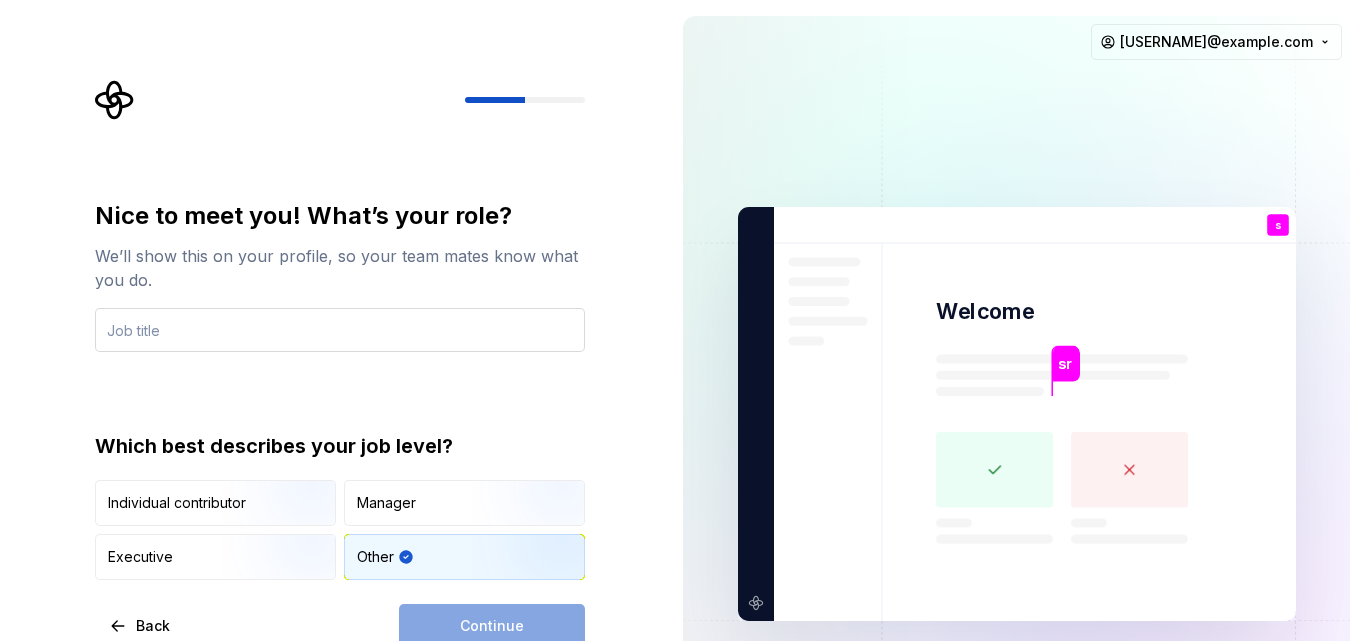 click at bounding box center [340, 330] 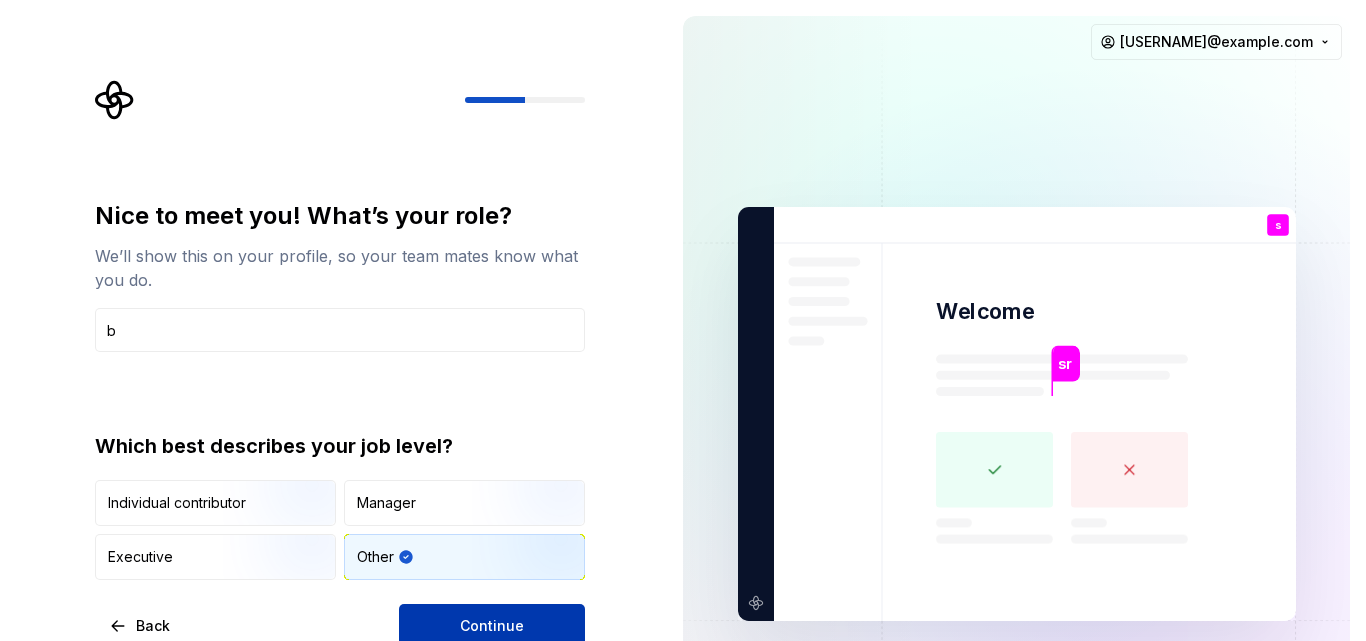 click on "Continue" at bounding box center [492, 626] 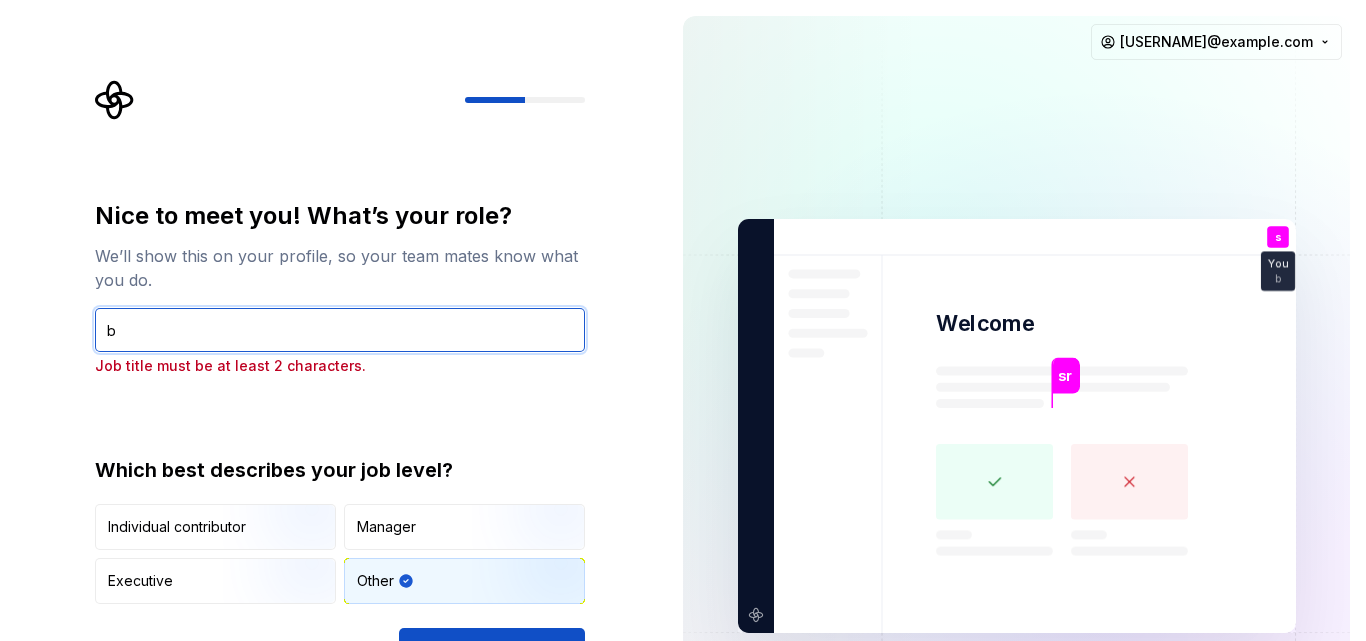 click on "b" at bounding box center (340, 330) 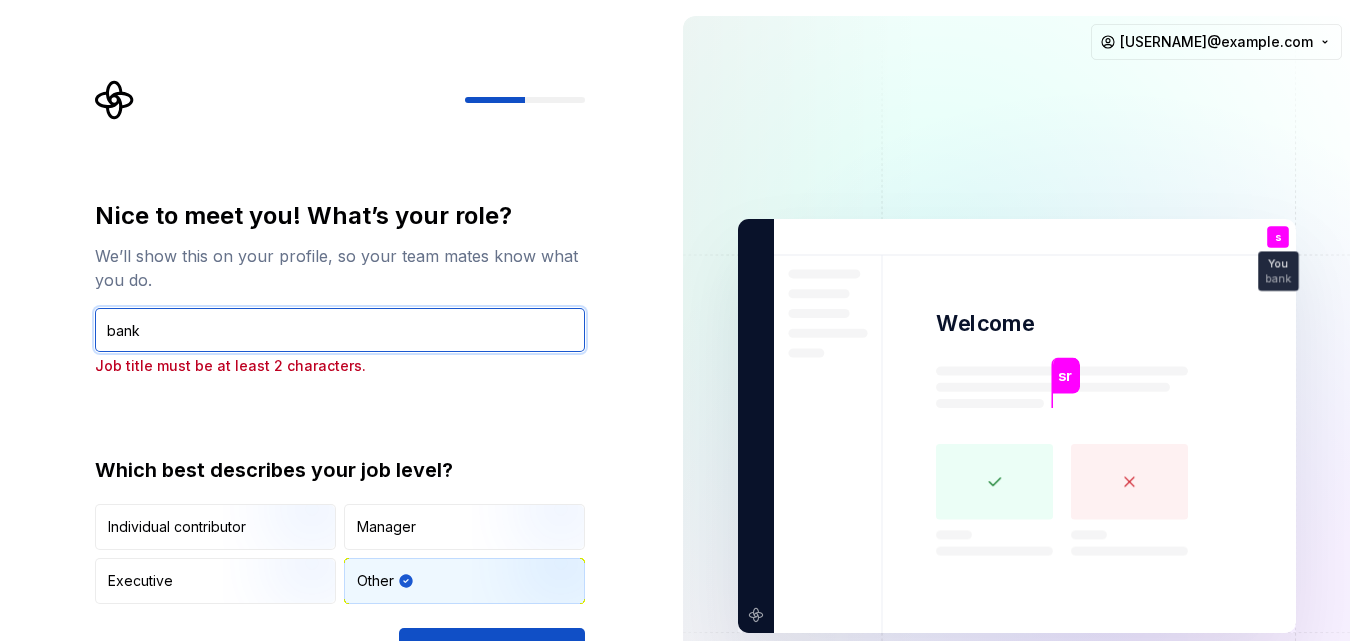 type on "bank" 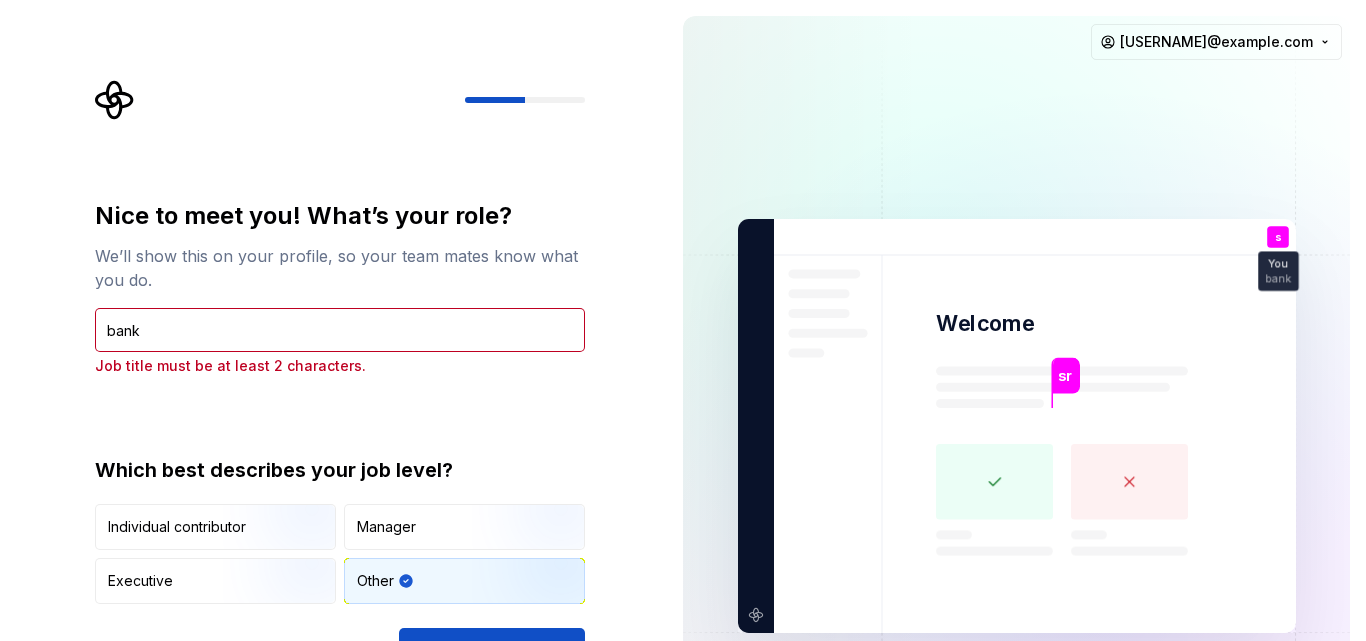 click on "Nice to meet you! What’s your role? We’ll show this on your profile, so your team mates know what you do. bank Job title must be at least 2 characters. Which best describes your job level? Individual contributor Manager Executive Other Back Continue" at bounding box center [340, 436] 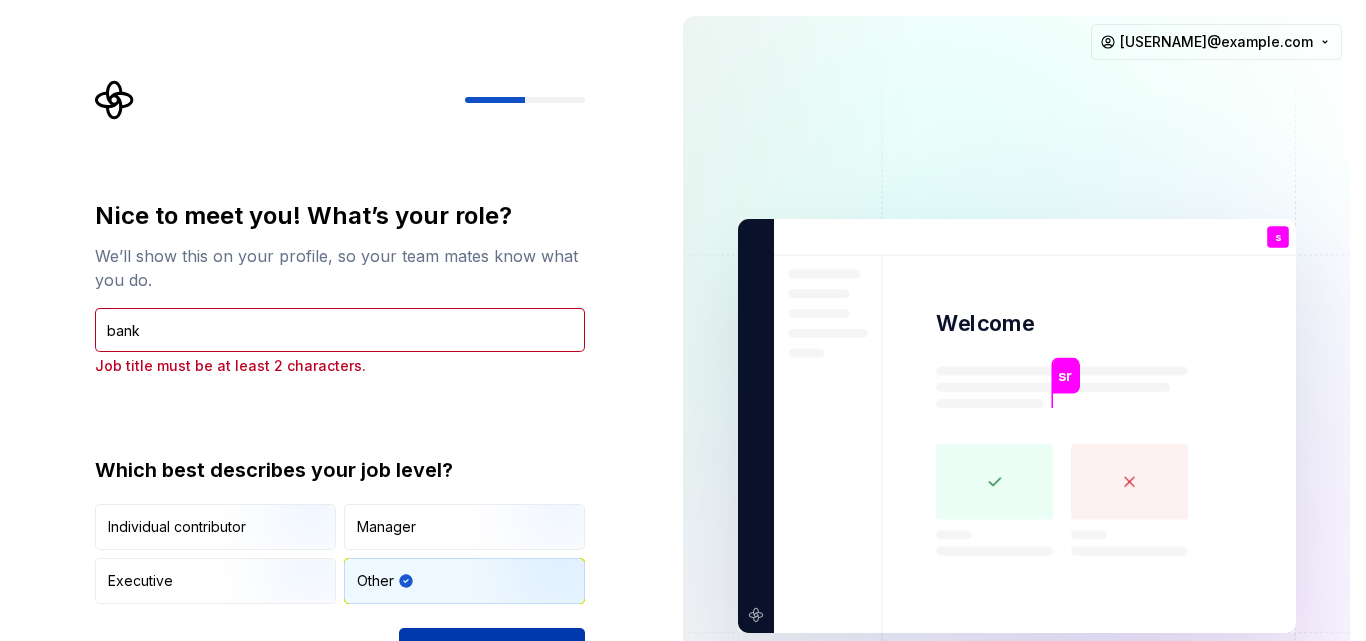 click on "Continue" at bounding box center (492, 650) 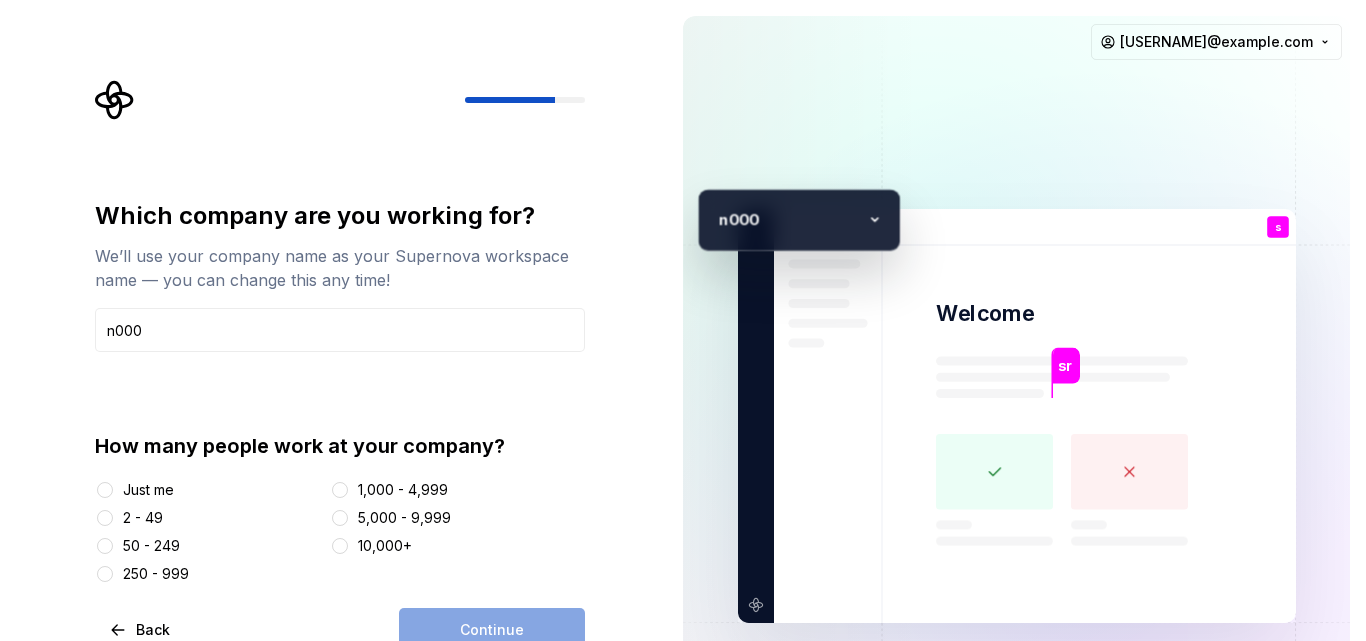 type on "n000" 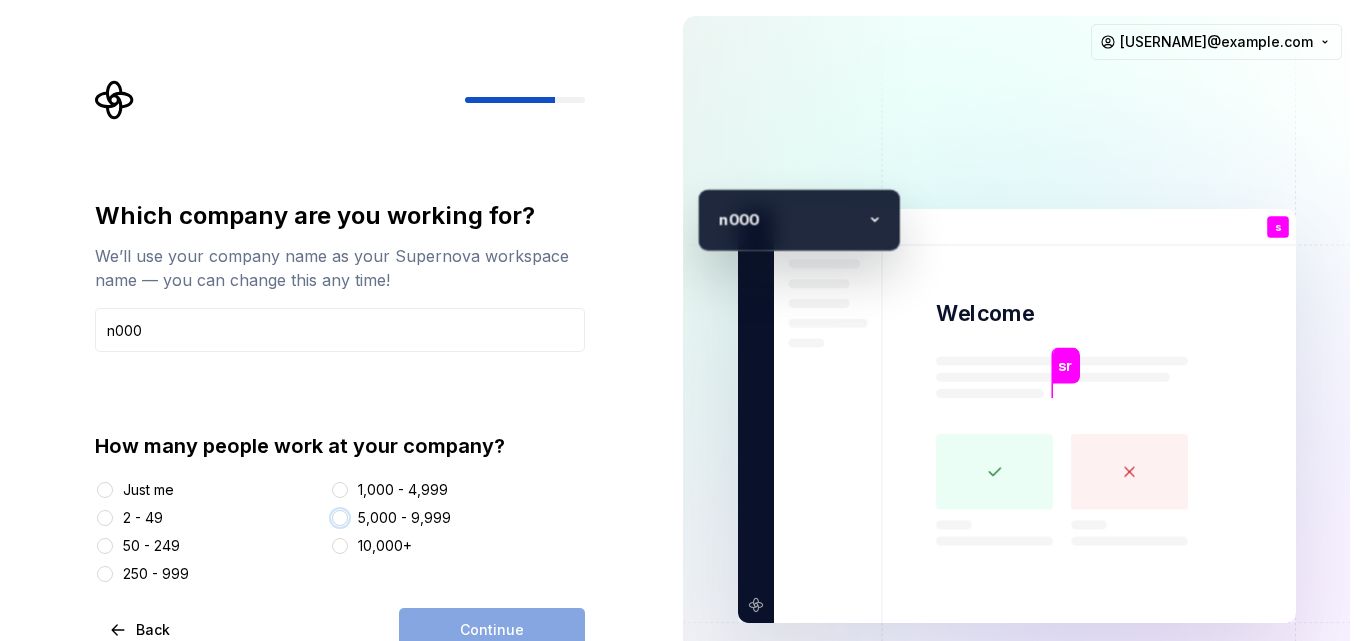 click on "5,000 - 9,999" at bounding box center [340, 518] 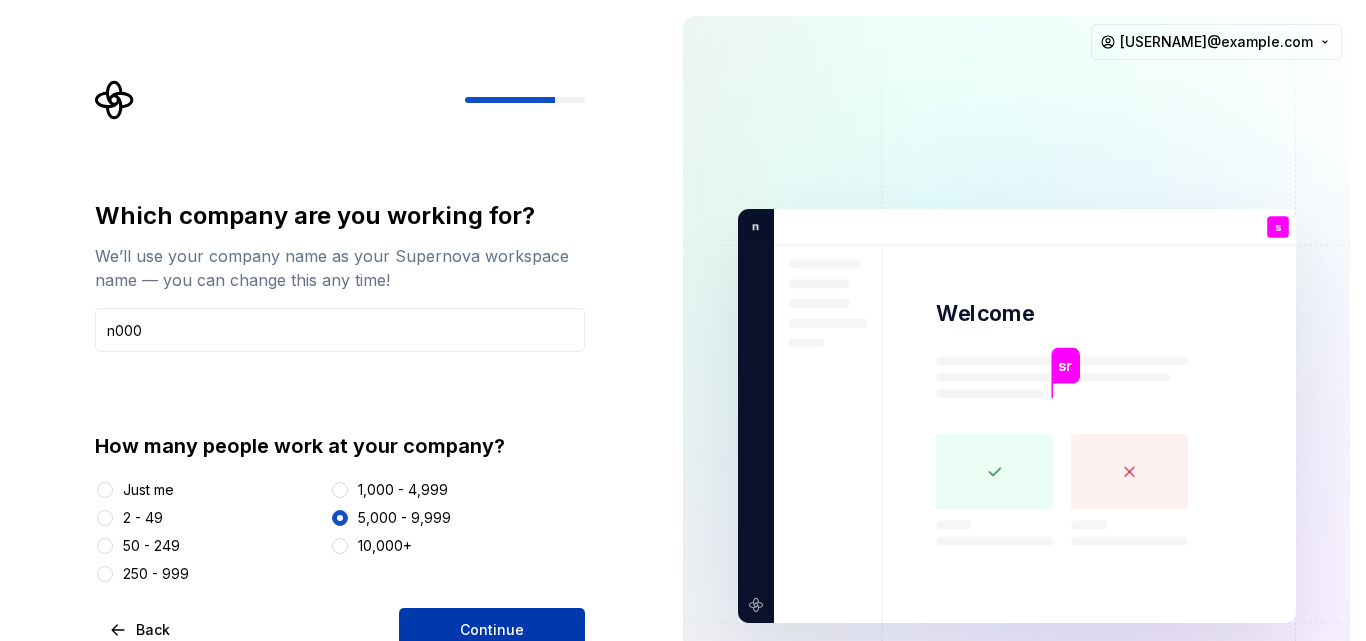 click on "Continue" at bounding box center [492, 630] 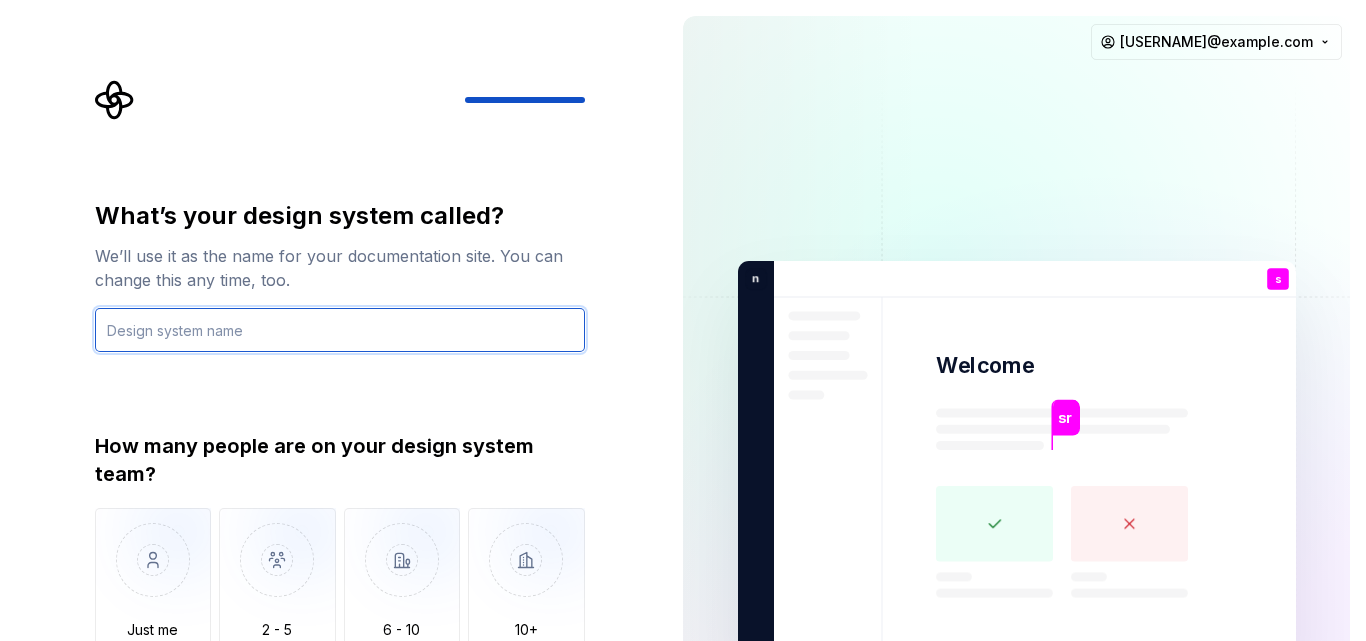 click at bounding box center [340, 330] 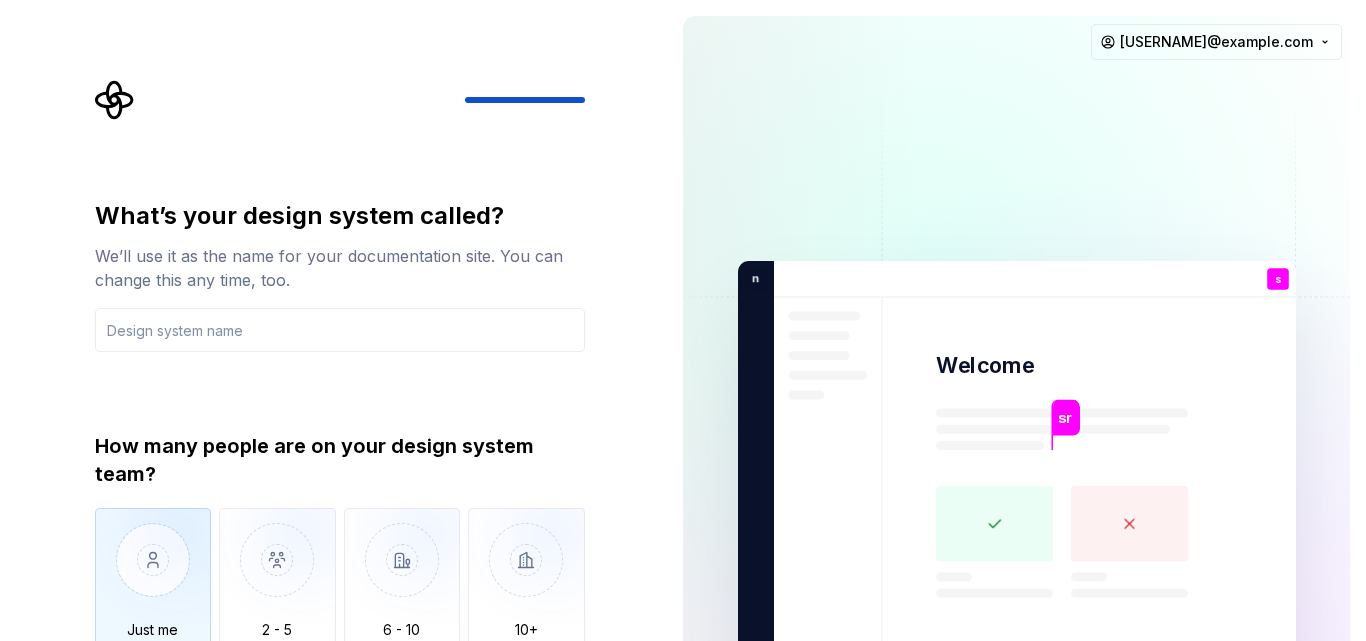click at bounding box center [153, 575] 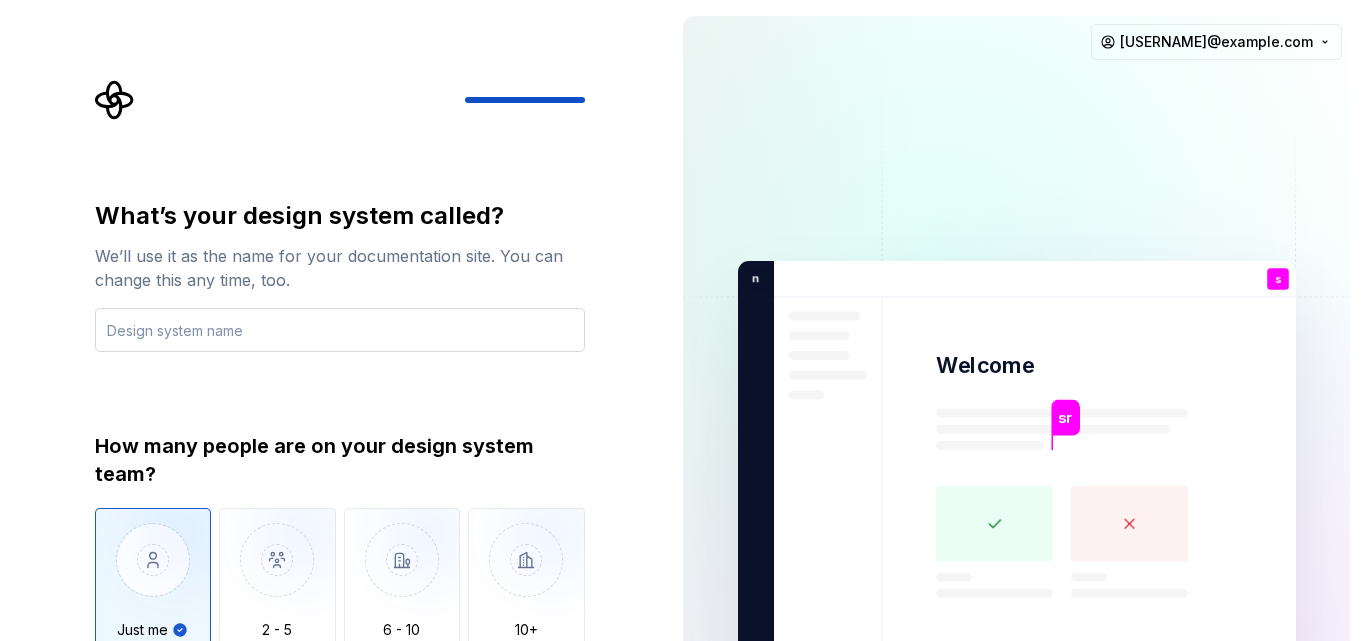 click at bounding box center (340, 330) 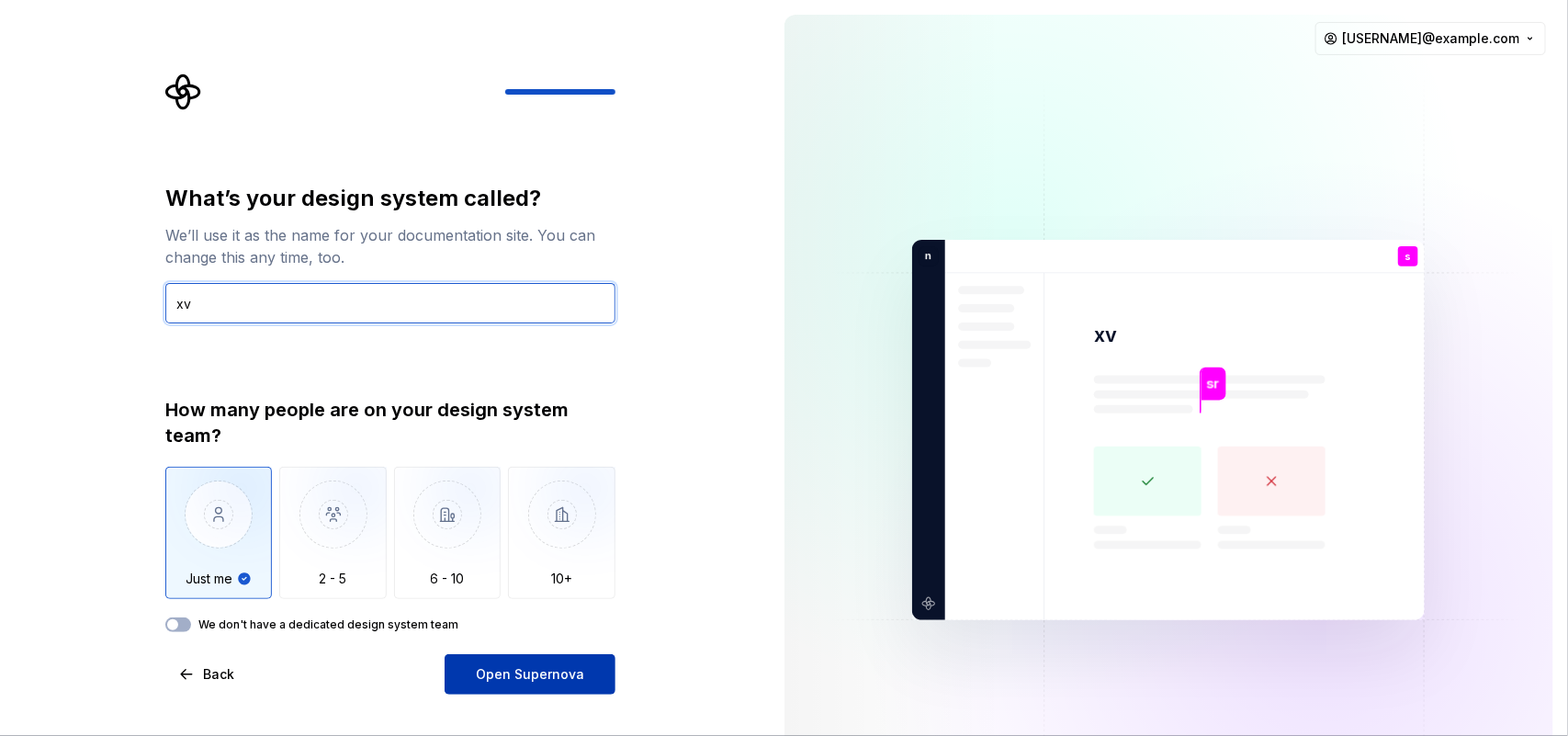 type on "xv" 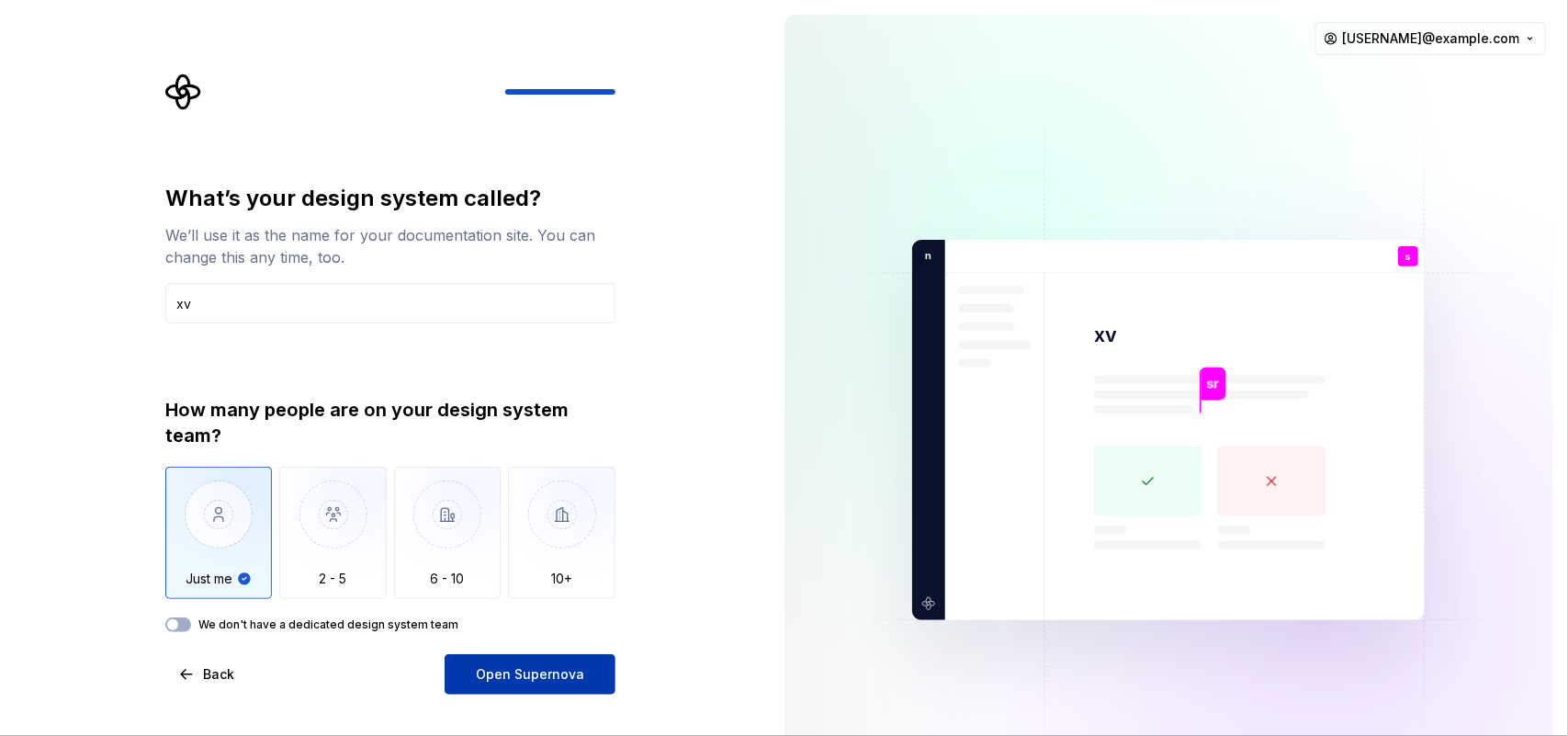 click on "Open Supernova" at bounding box center [530, 674] 